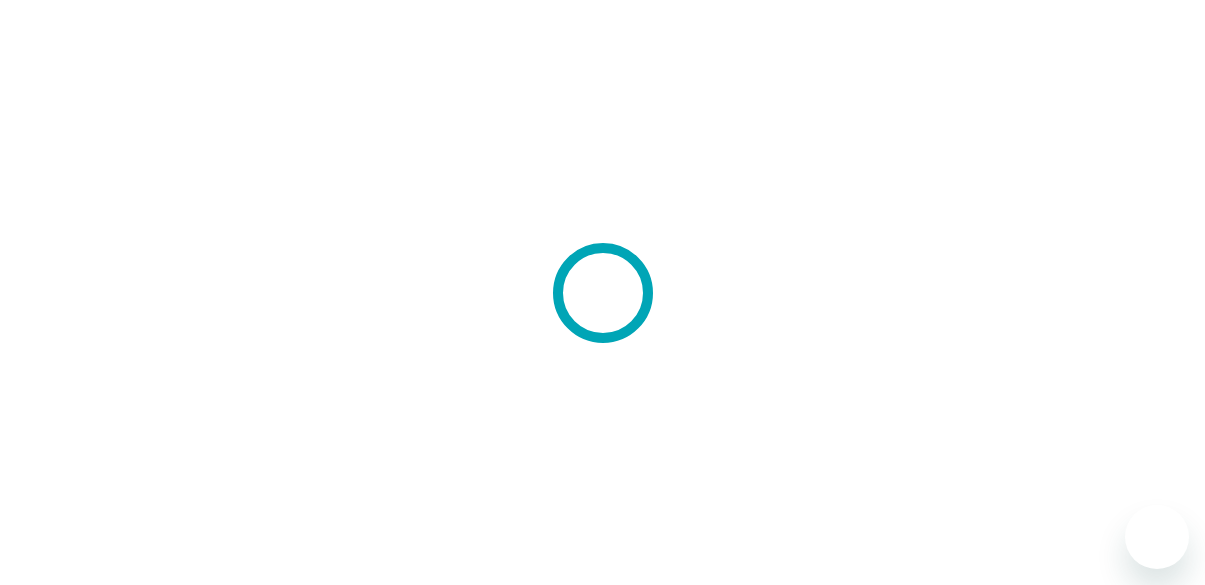 scroll, scrollTop: 0, scrollLeft: 0, axis: both 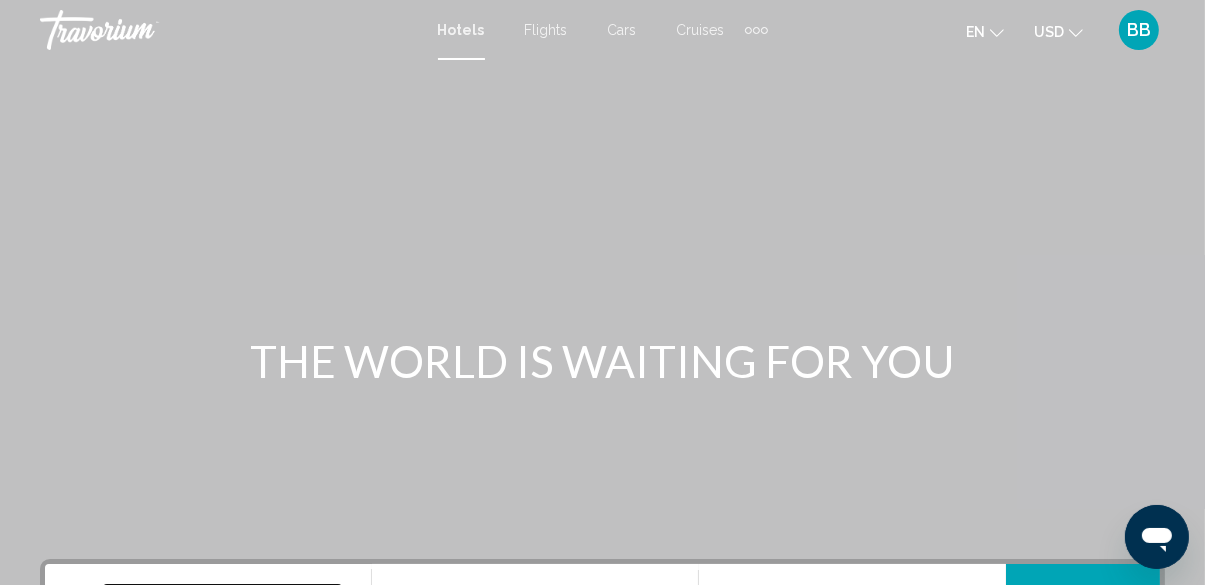 click at bounding box center [222, 600] 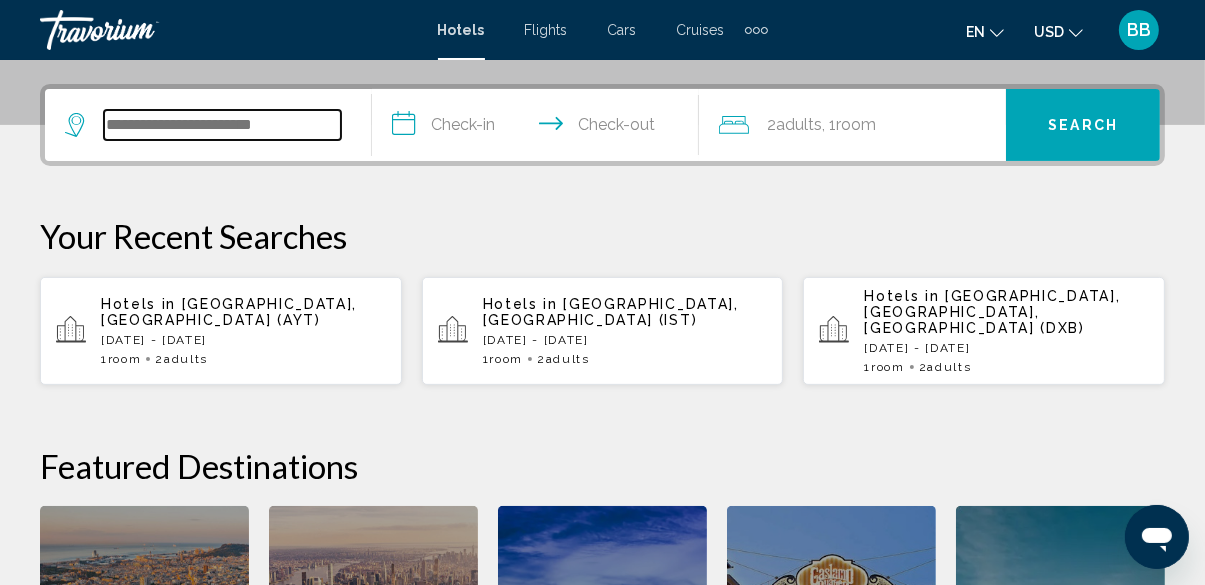 scroll, scrollTop: 493, scrollLeft: 0, axis: vertical 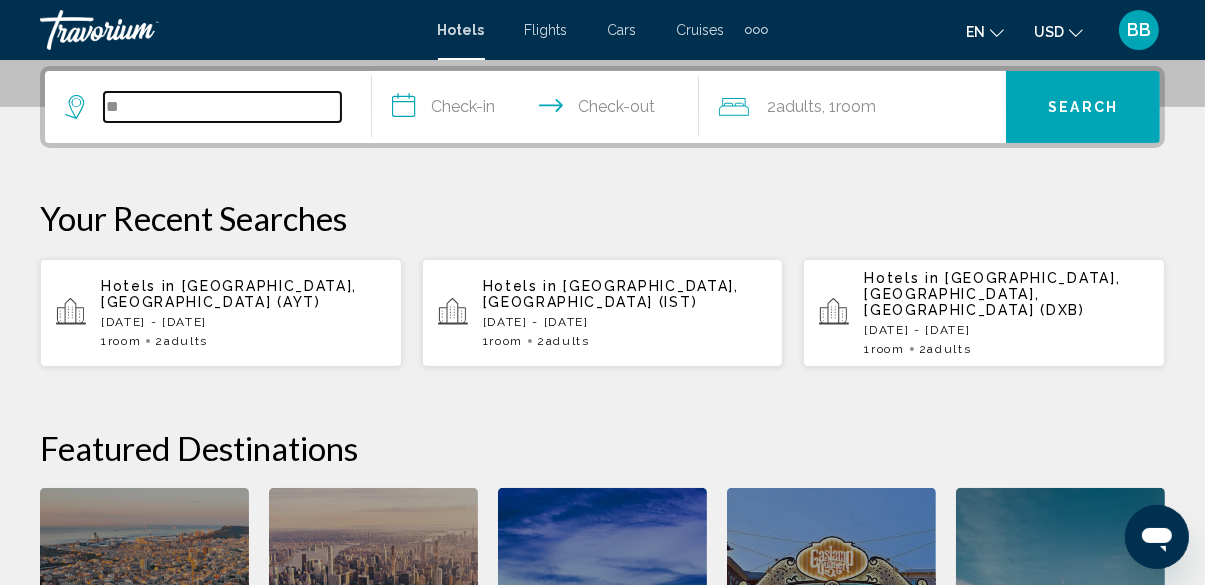 type on "*" 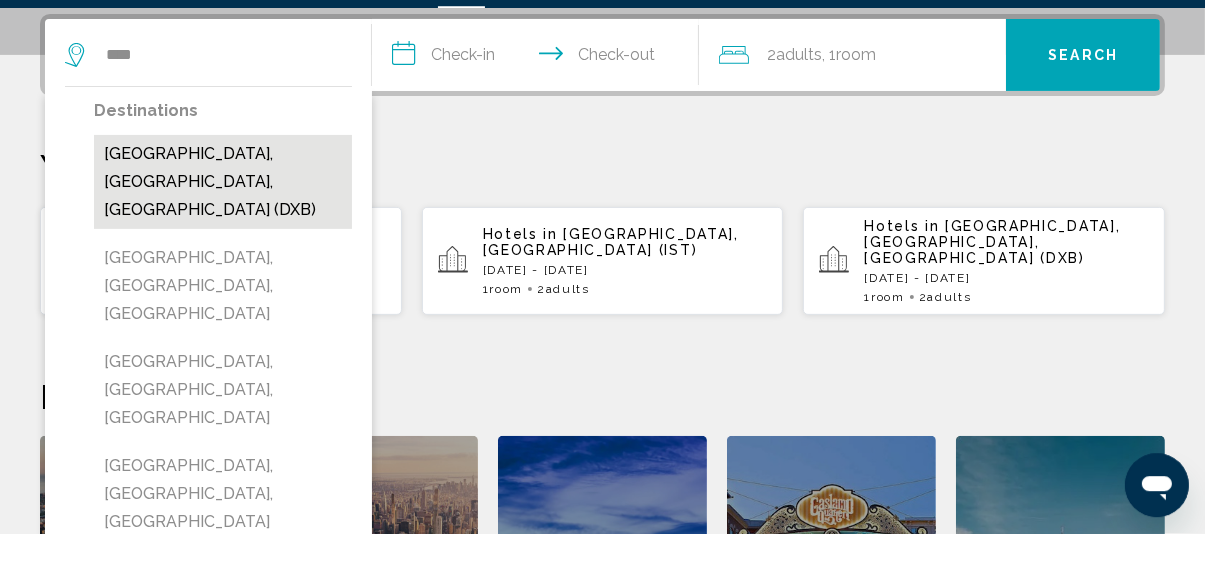 click on "[GEOGRAPHIC_DATA], [GEOGRAPHIC_DATA], [GEOGRAPHIC_DATA] (DXB)" at bounding box center [223, 234] 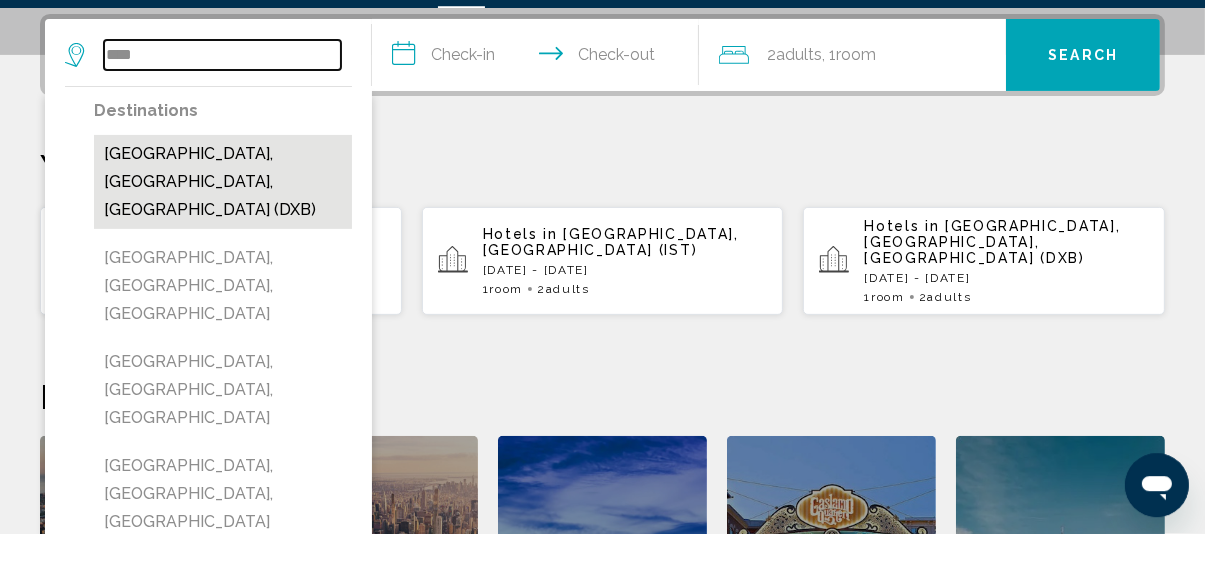 type on "**********" 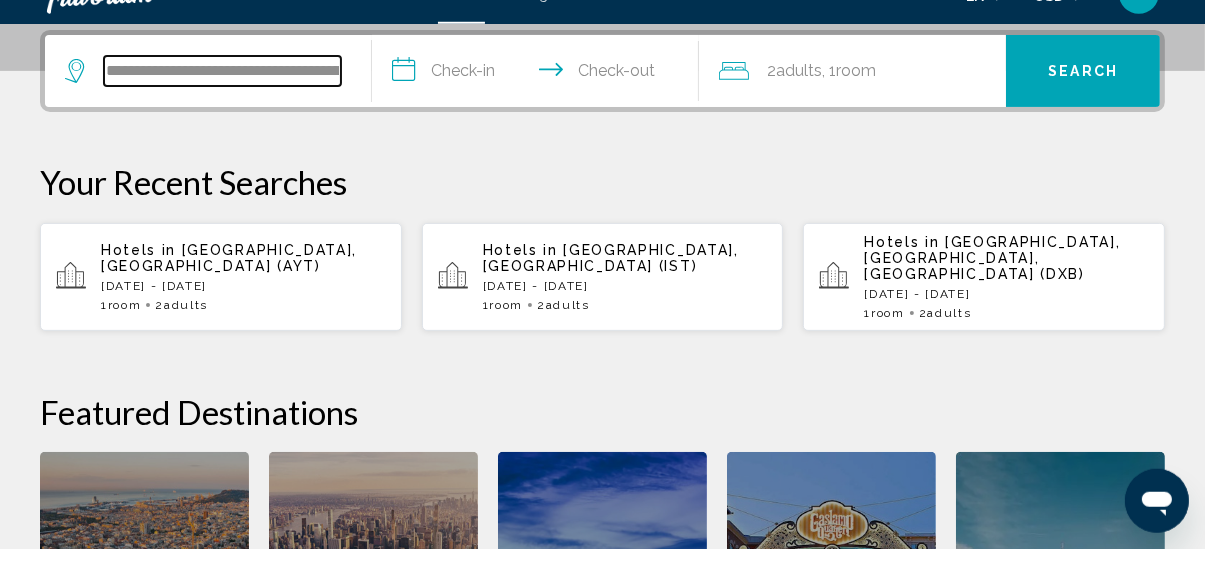 scroll, scrollTop: 493, scrollLeft: 0, axis: vertical 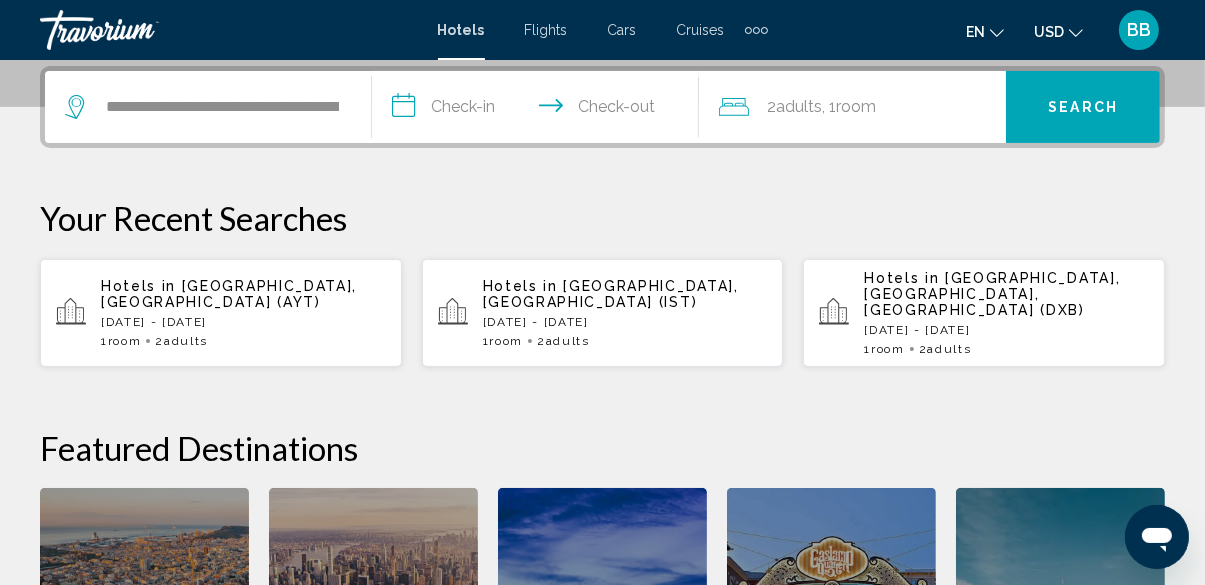 click on "**********" at bounding box center (539, 110) 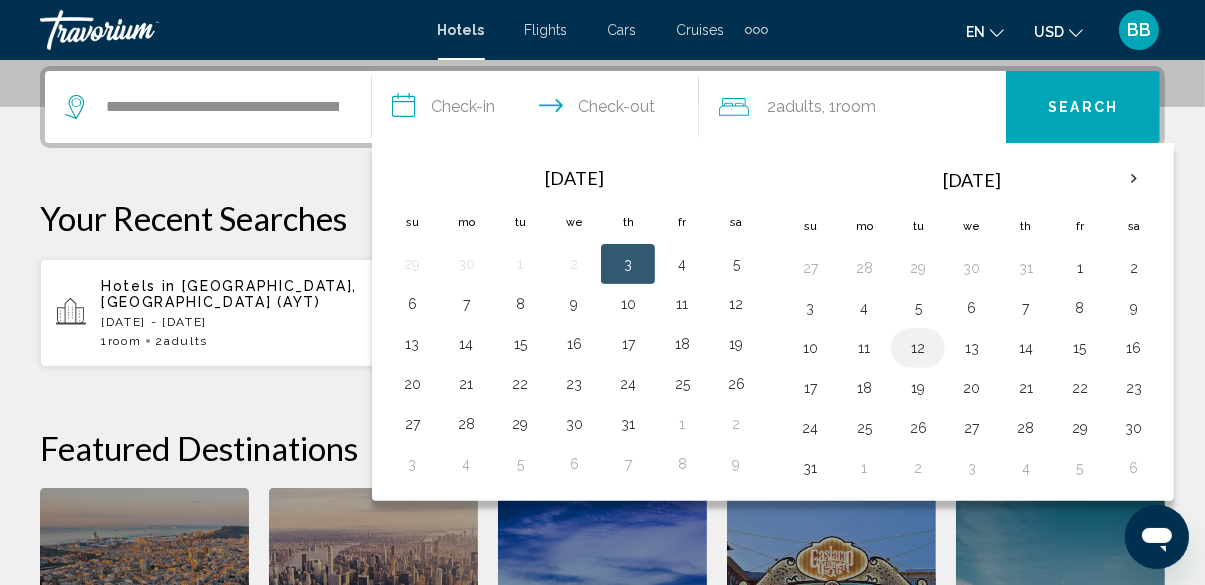 click on "12" at bounding box center (918, 348) 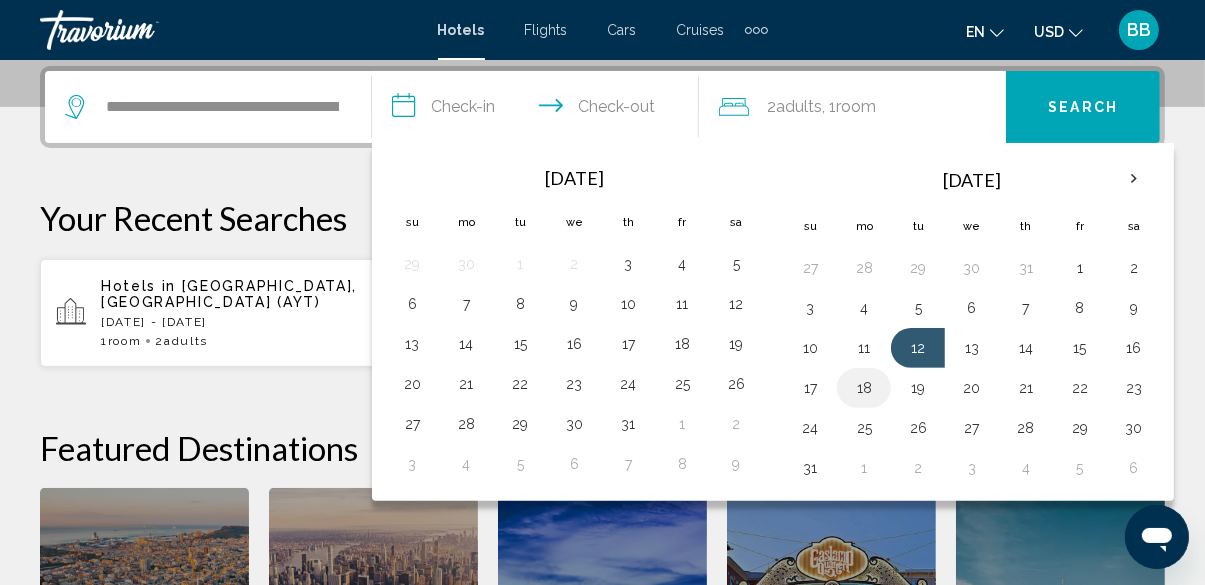 click on "18" at bounding box center (864, 388) 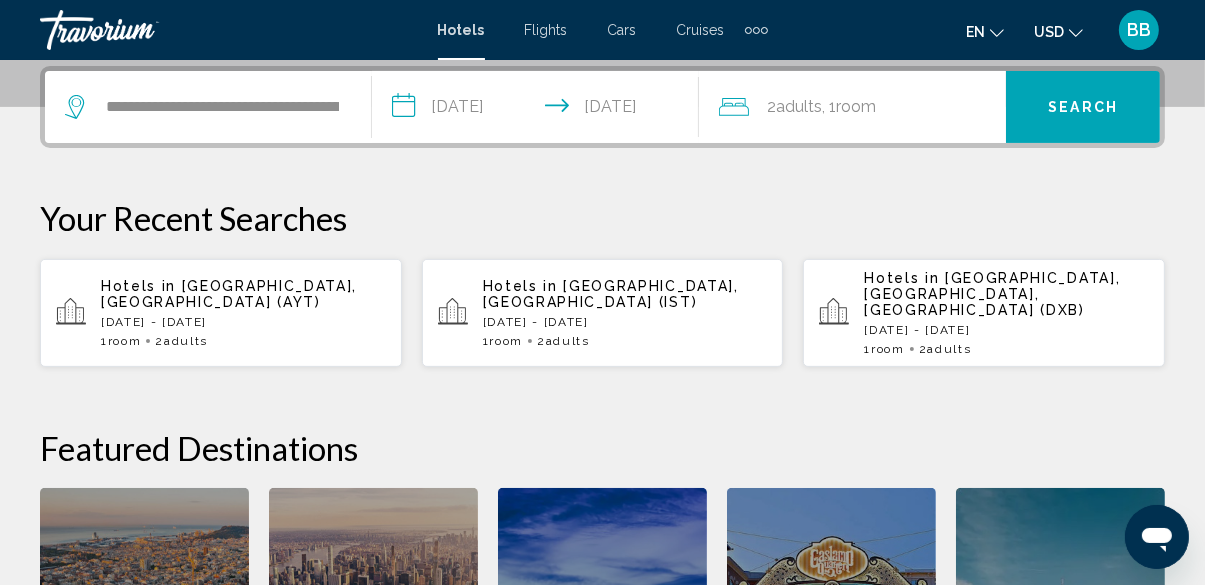 click on "**********" at bounding box center (602, 417) 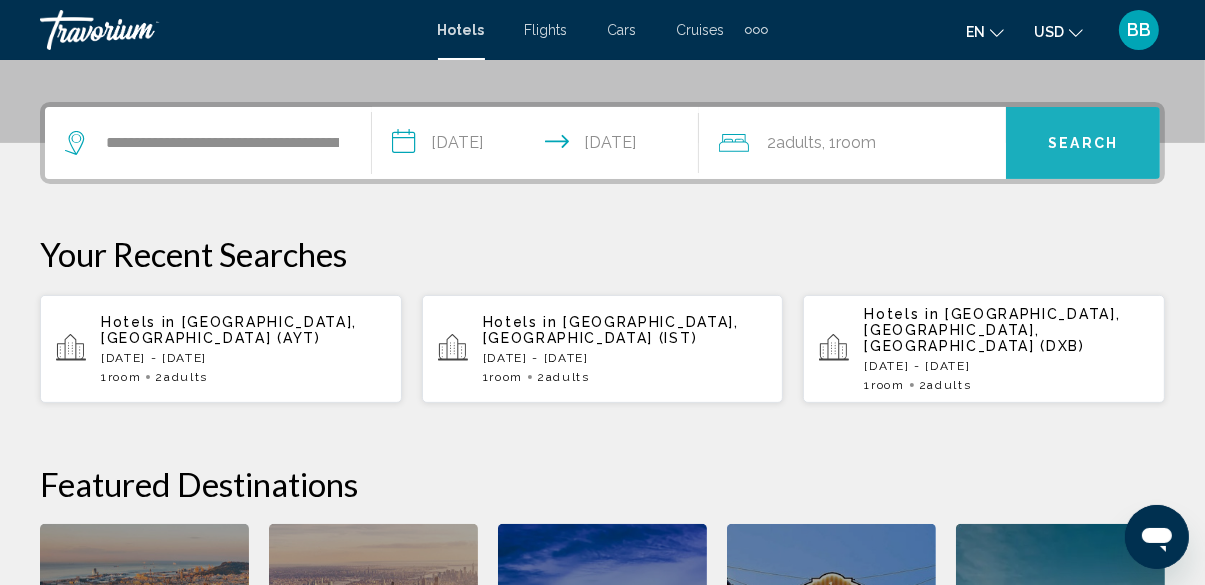 scroll, scrollTop: 456, scrollLeft: 0, axis: vertical 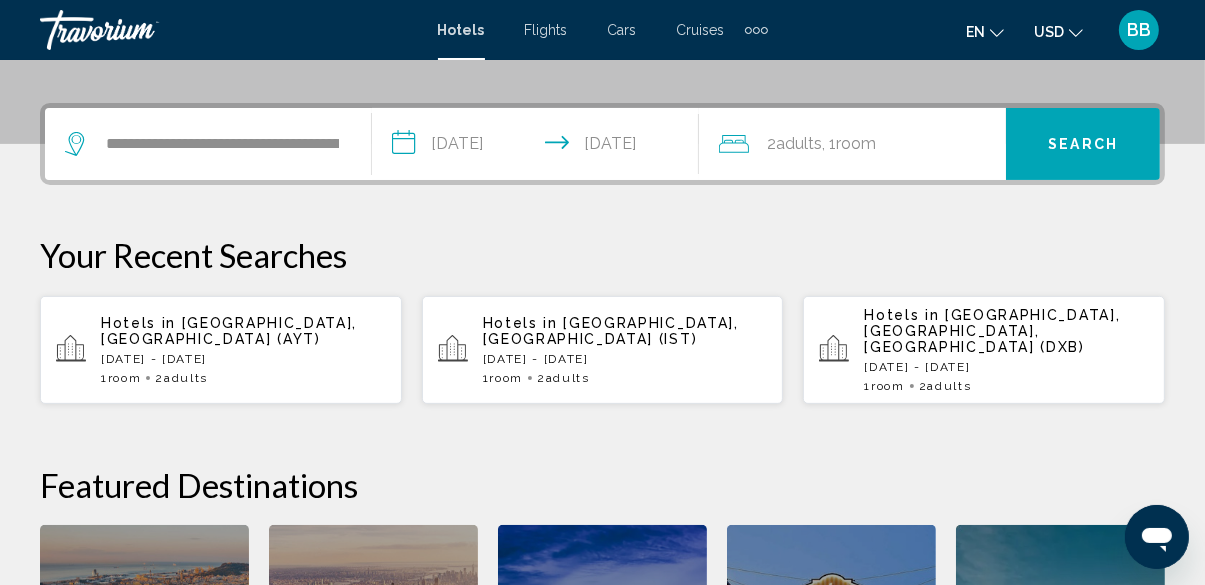click on "Search" at bounding box center [1083, 145] 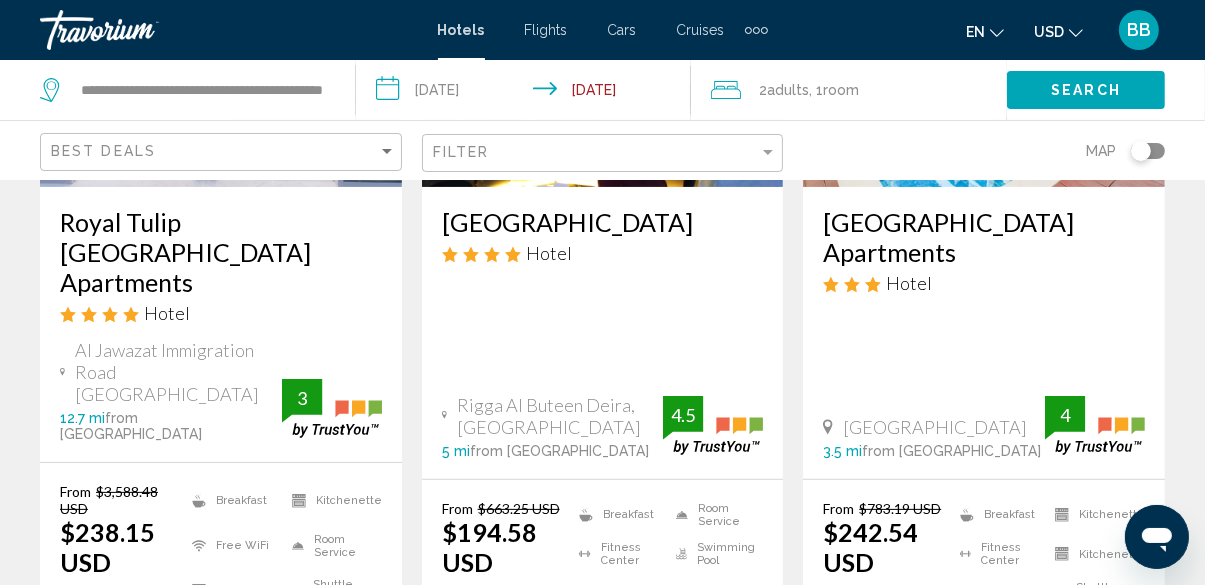 scroll, scrollTop: 445, scrollLeft: 0, axis: vertical 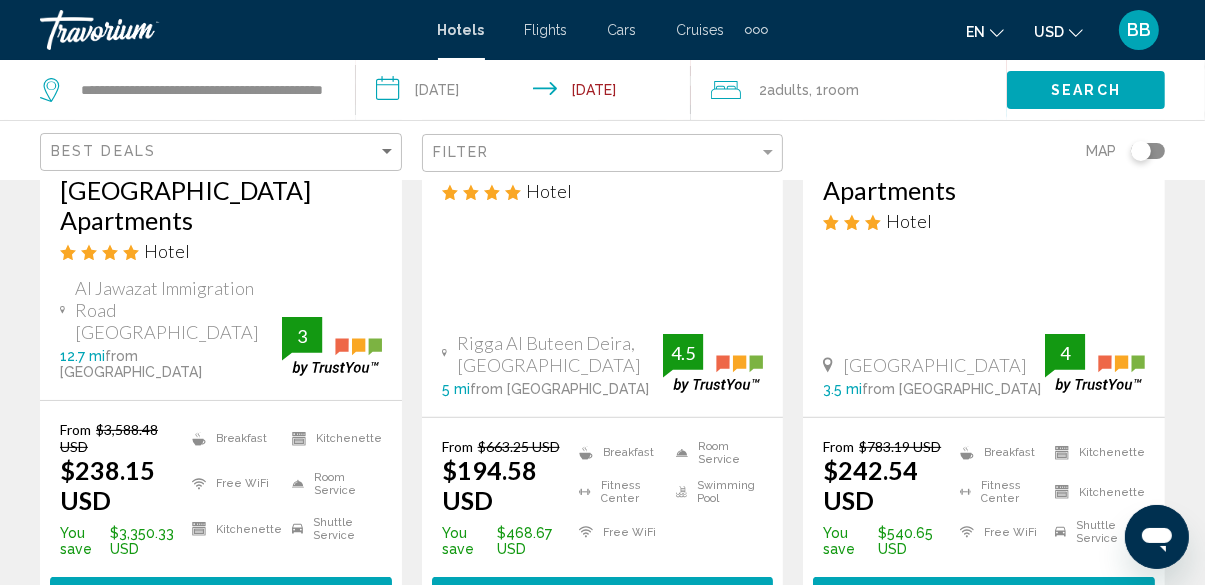 click on "Select Room" at bounding box center [220, 596] 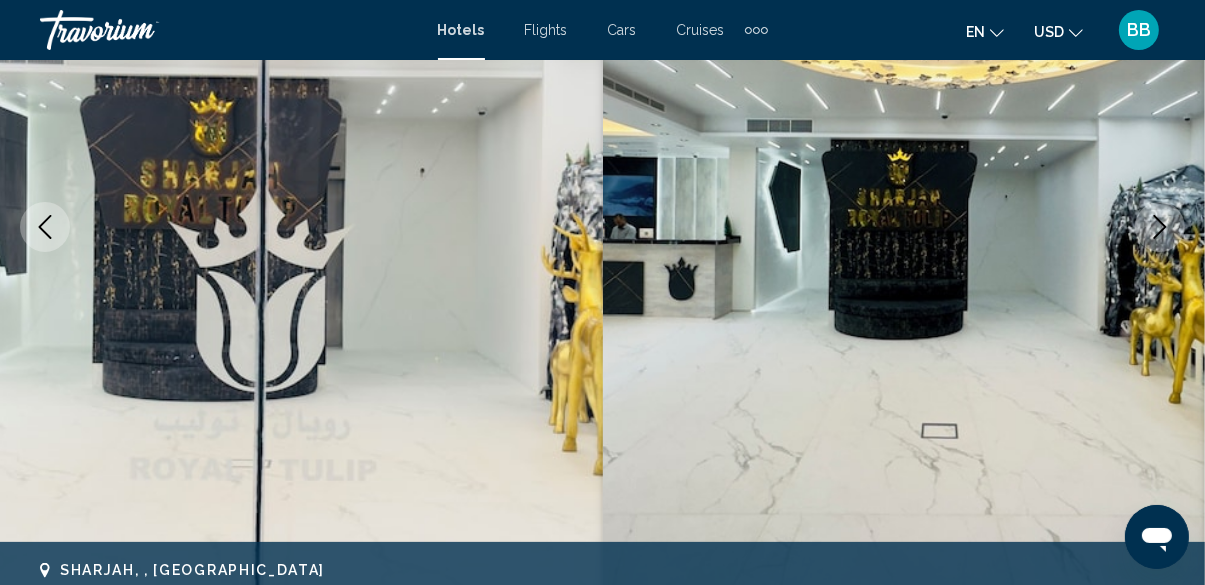 scroll, scrollTop: 307, scrollLeft: 0, axis: vertical 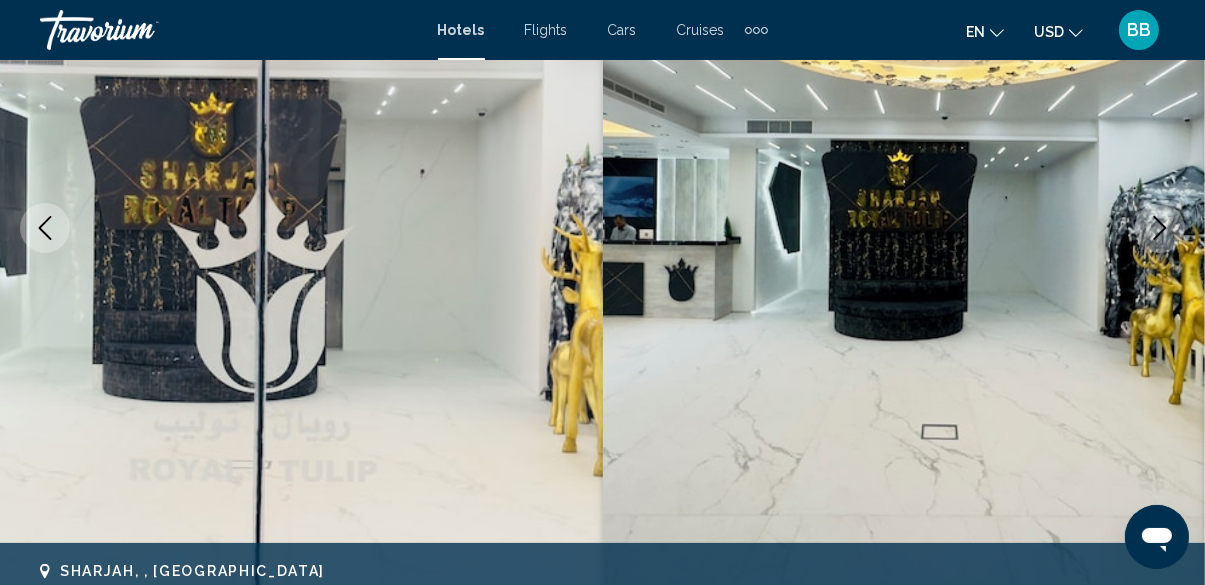 click at bounding box center (904, 228) 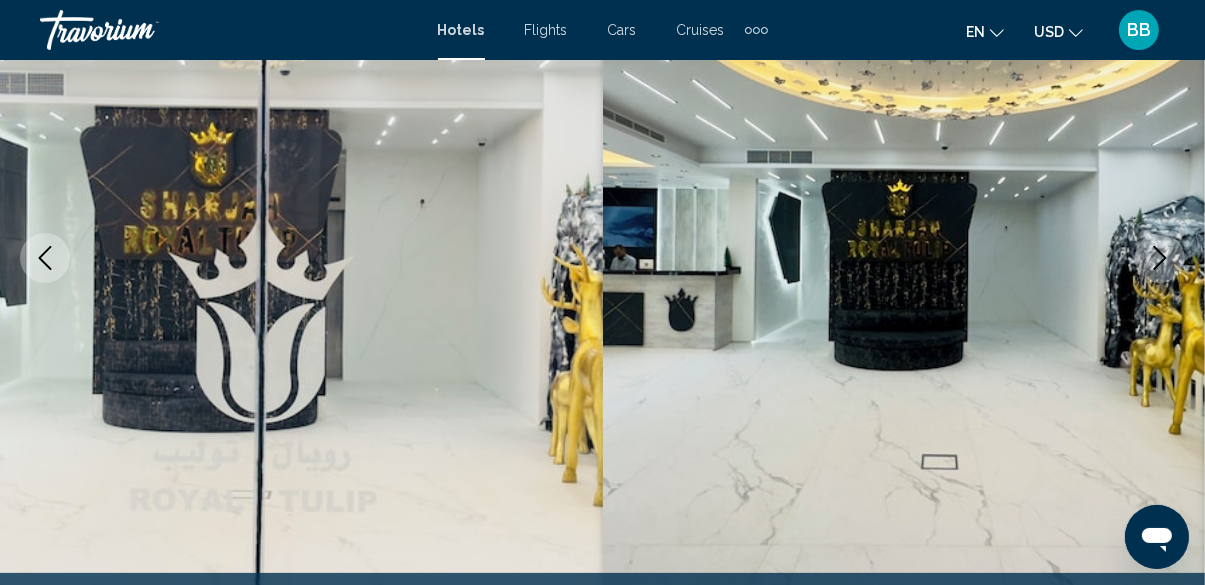 scroll, scrollTop: 272, scrollLeft: 0, axis: vertical 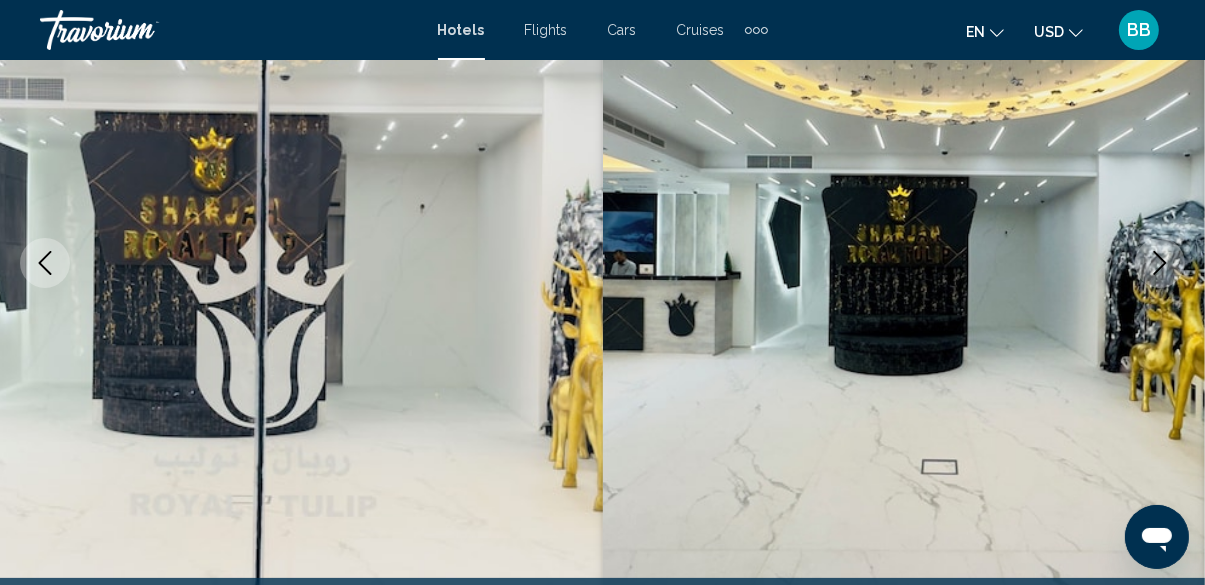 click at bounding box center (904, 263) 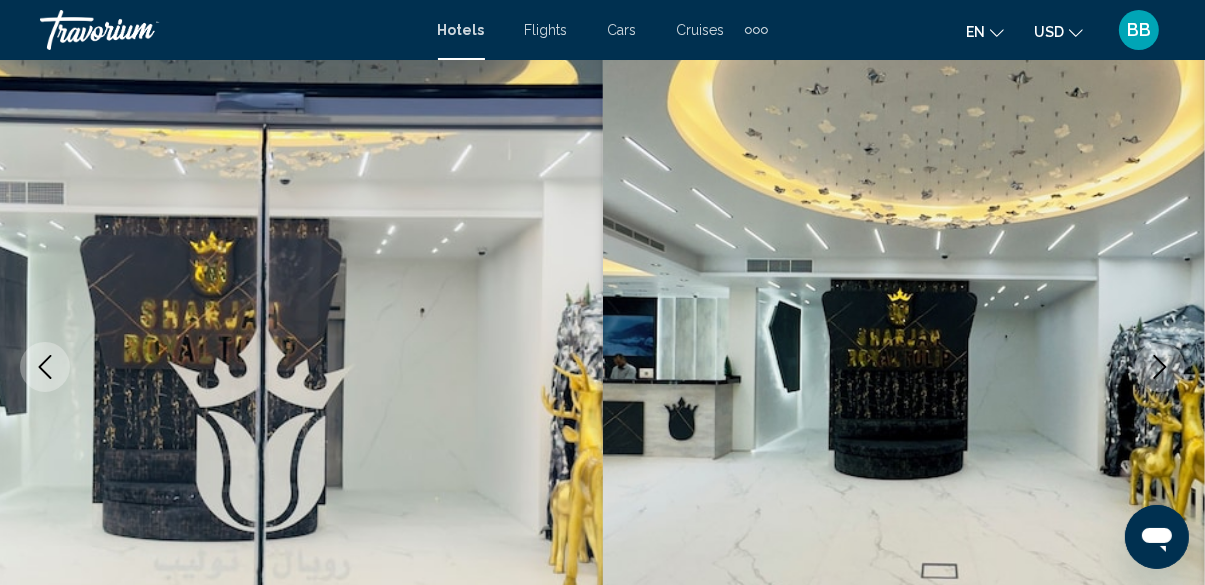scroll, scrollTop: 166, scrollLeft: 0, axis: vertical 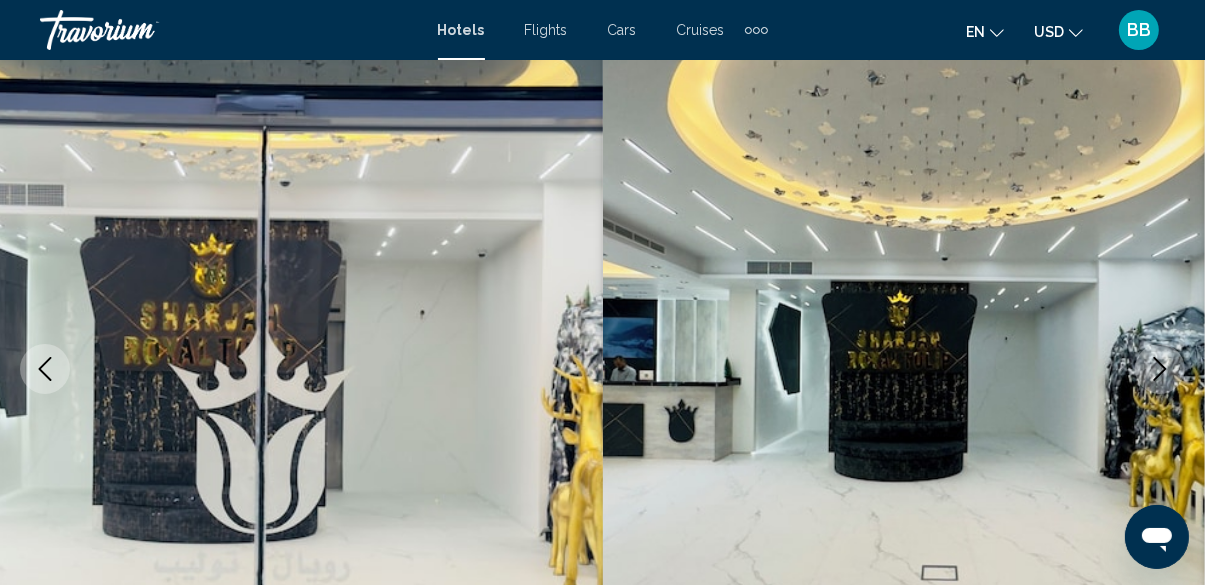 click at bounding box center [1160, 369] 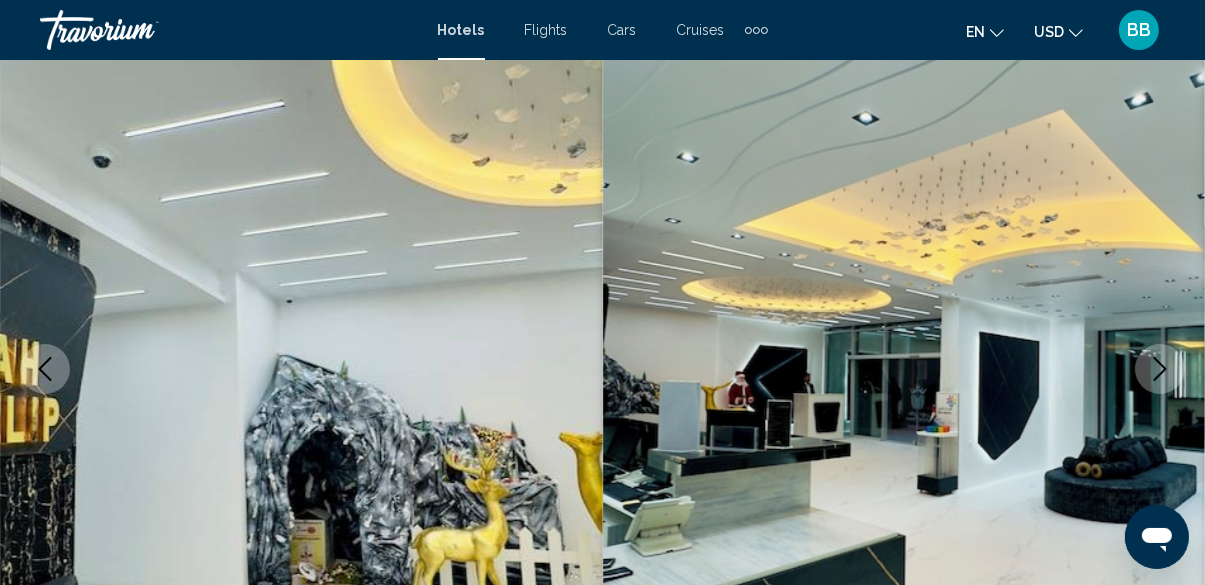 click at bounding box center [1160, 369] 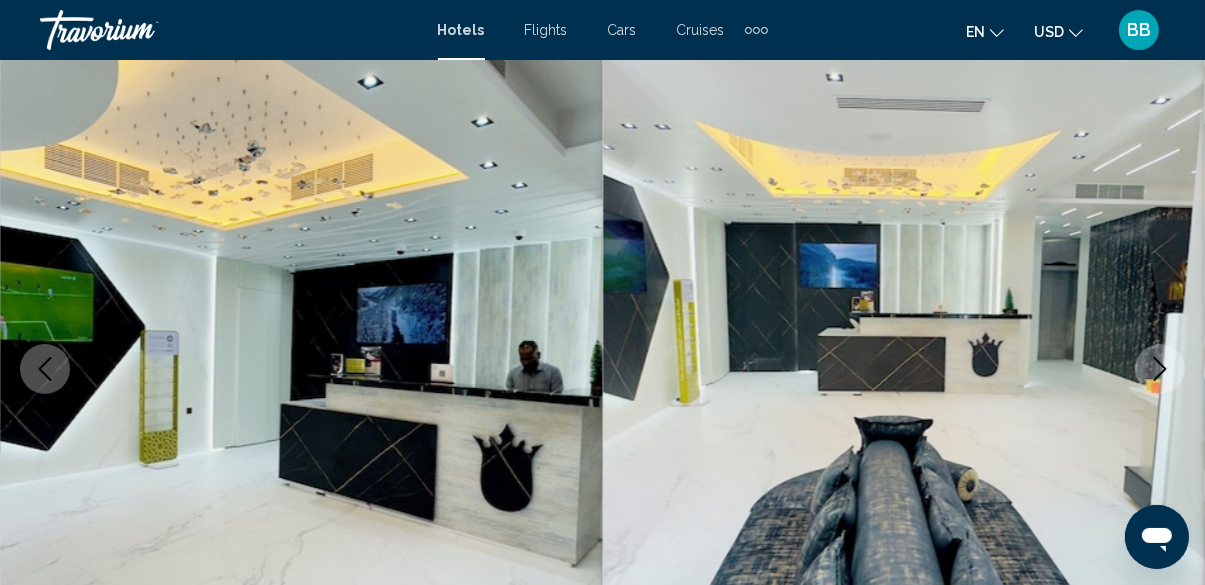 click at bounding box center (1160, 369) 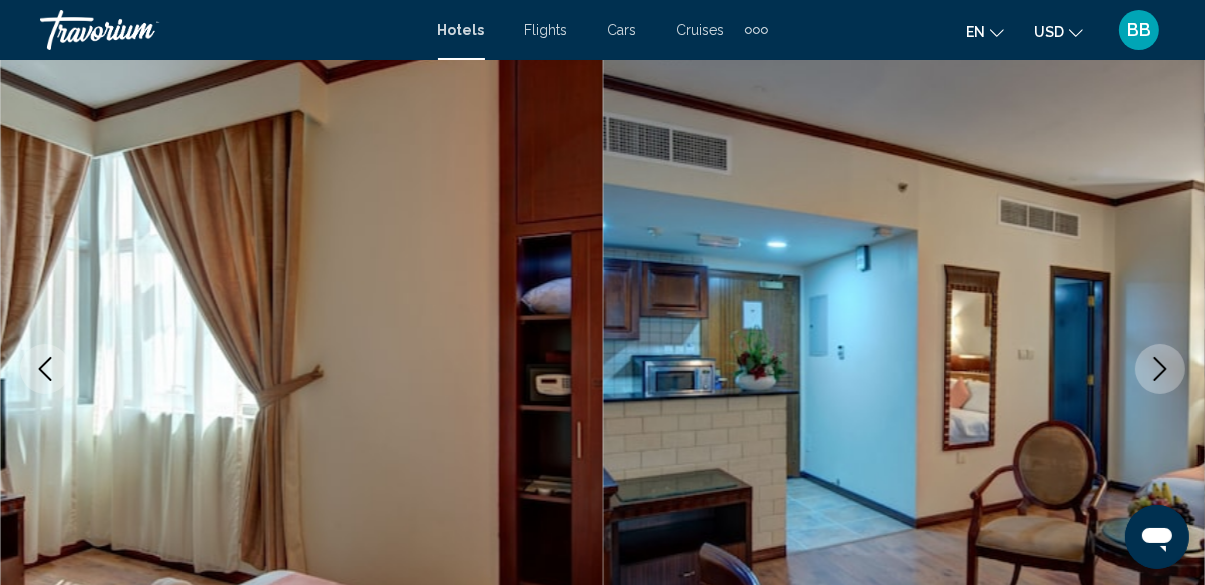 click at bounding box center (904, 369) 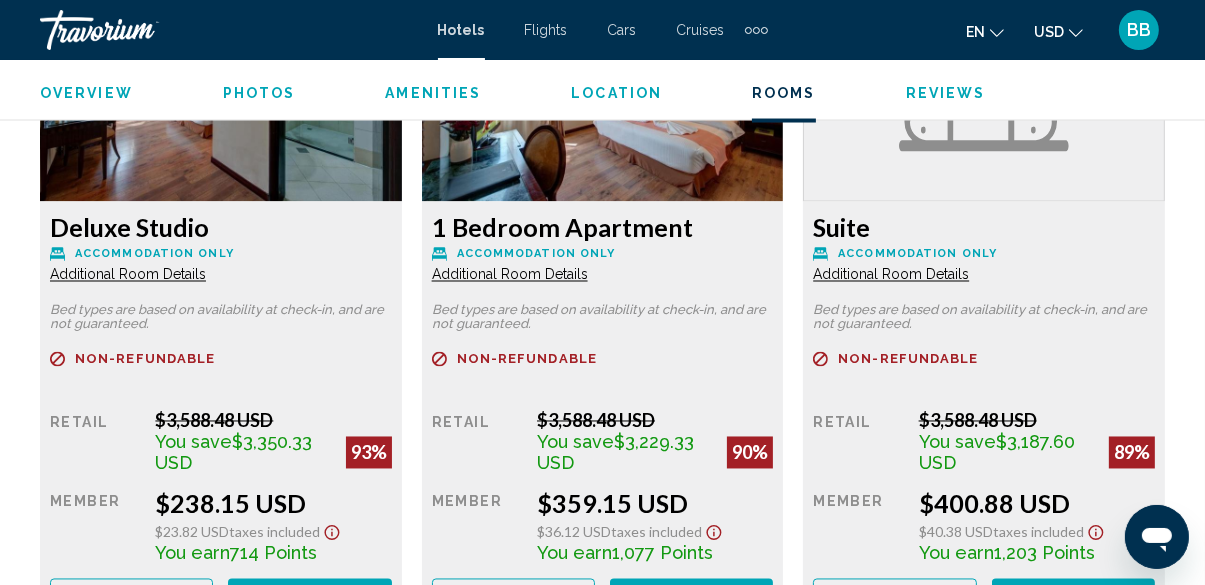 scroll, scrollTop: 3169, scrollLeft: 0, axis: vertical 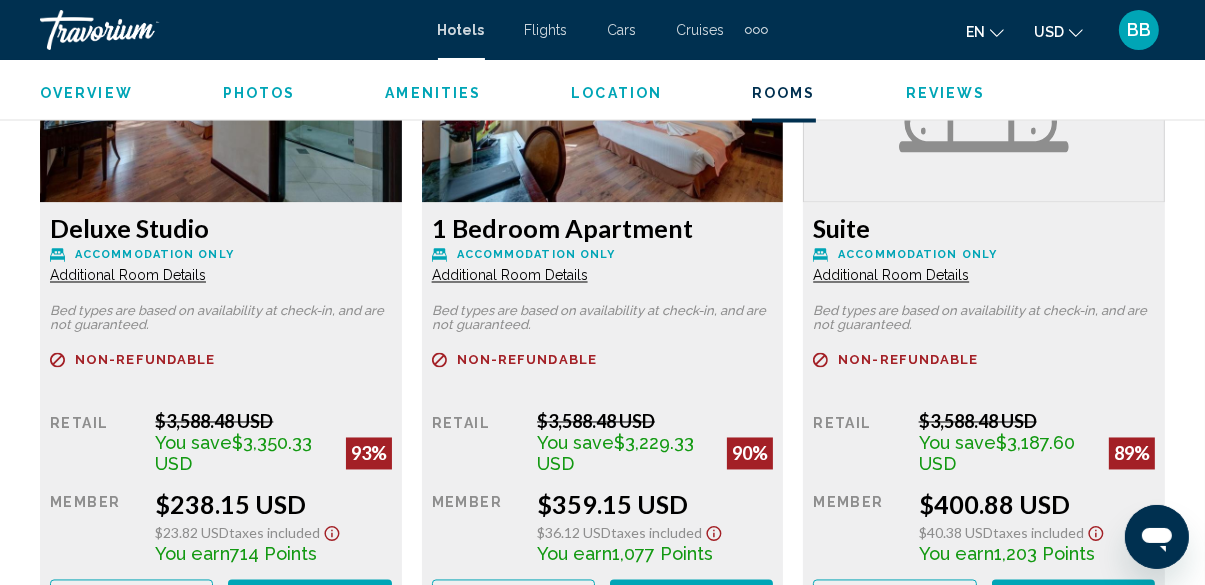 click on "Book now" at bounding box center (310, 599) 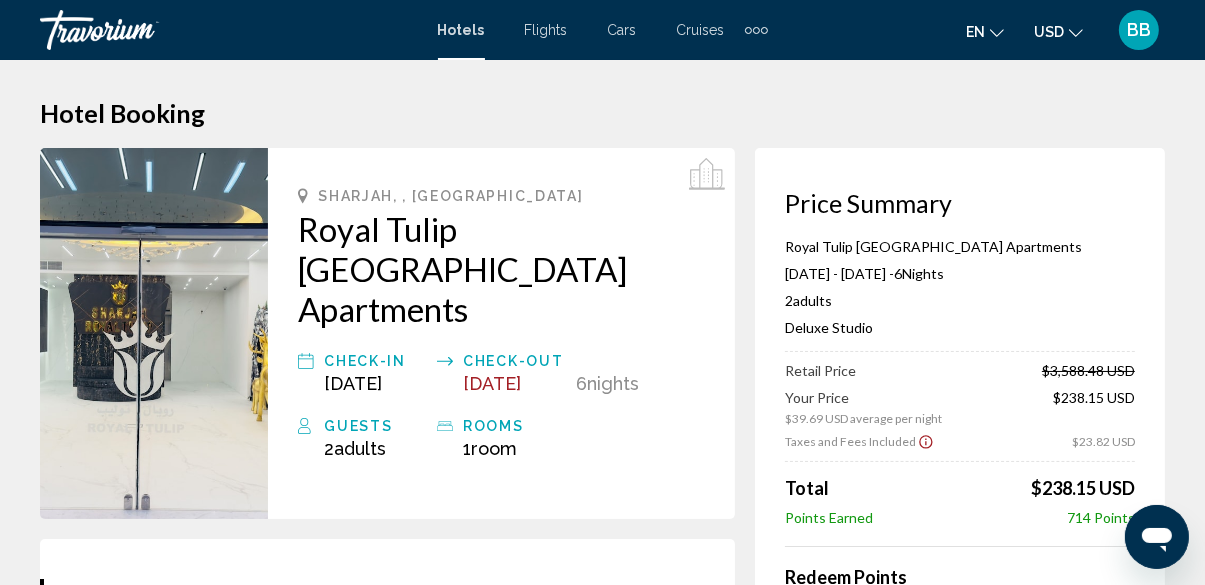 scroll, scrollTop: 0, scrollLeft: 0, axis: both 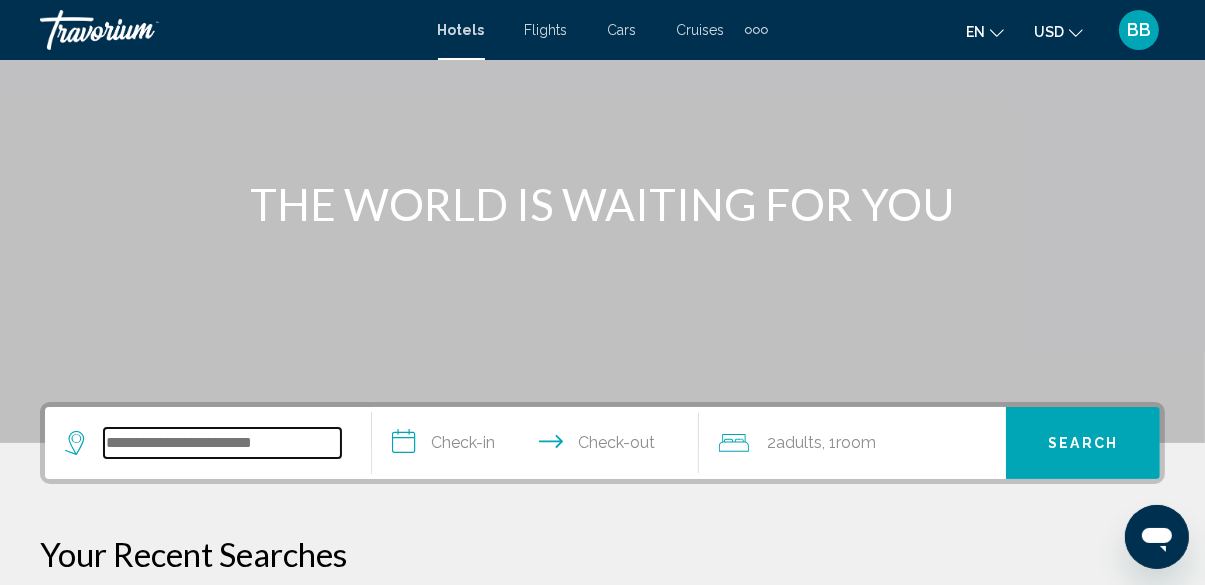 click at bounding box center [222, 443] 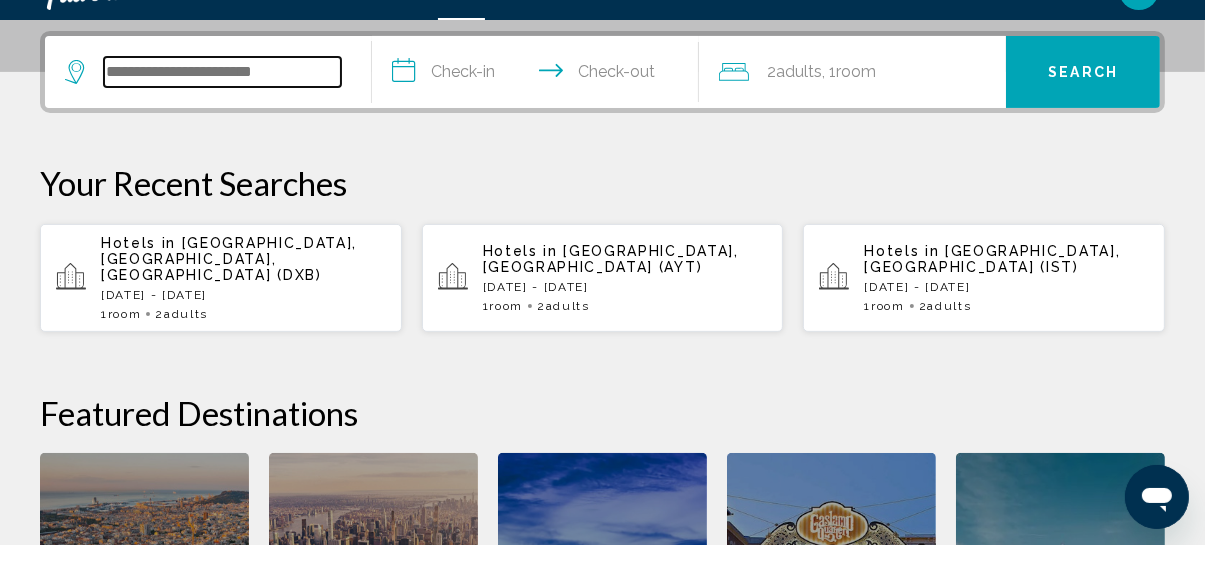 scroll, scrollTop: 493, scrollLeft: 0, axis: vertical 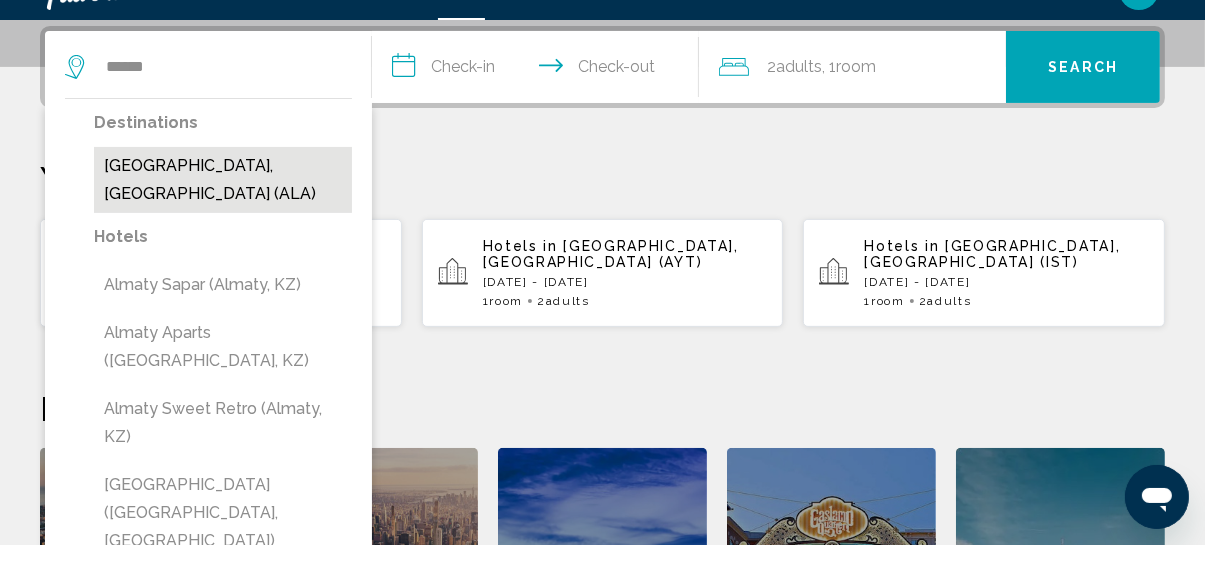 click on "[GEOGRAPHIC_DATA], [GEOGRAPHIC_DATA] (ALA)" at bounding box center (223, 220) 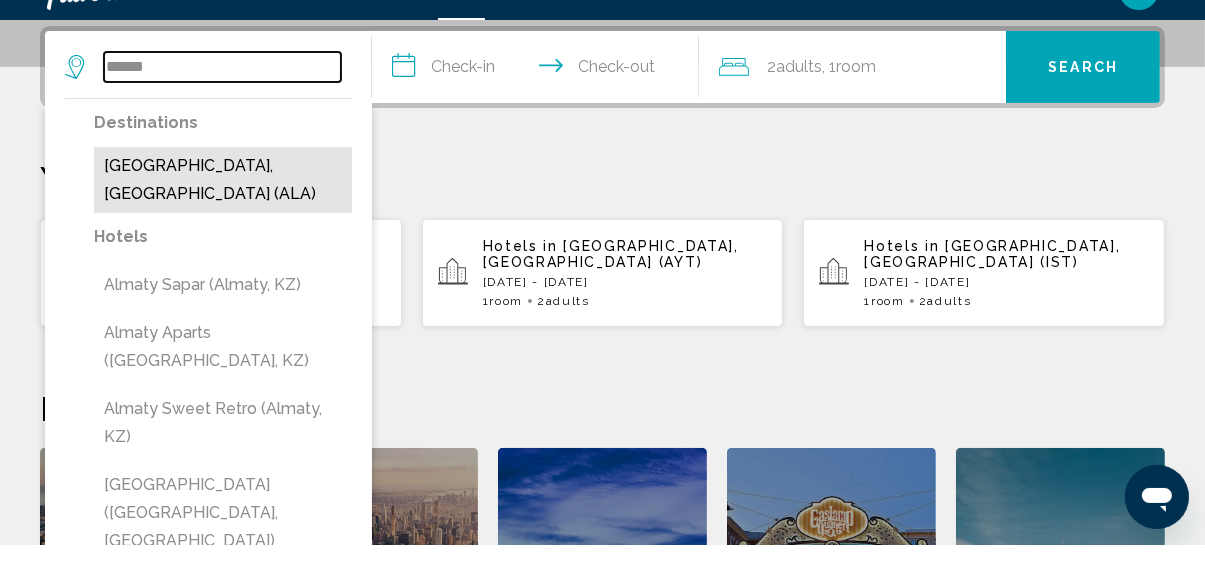 type on "**********" 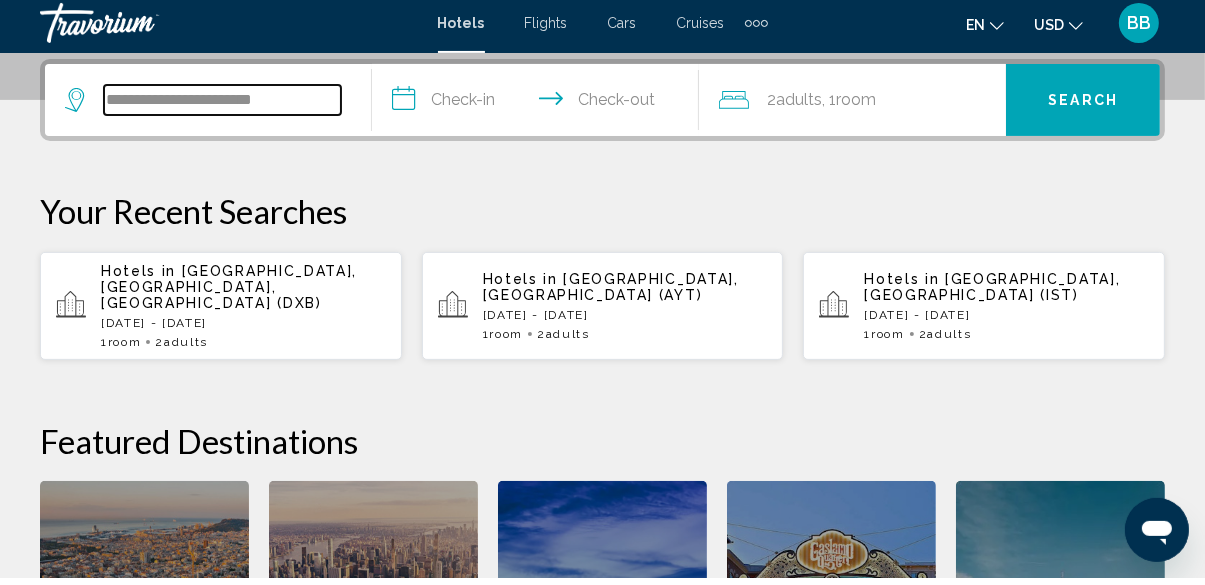 scroll, scrollTop: 493, scrollLeft: 0, axis: vertical 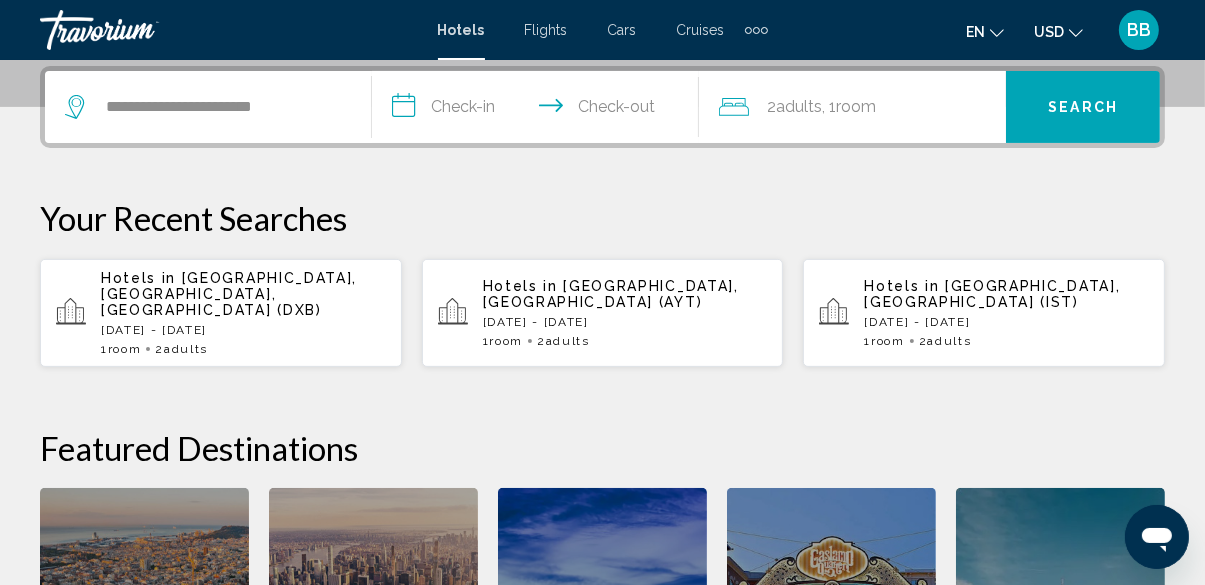 click on "**********" at bounding box center (539, 110) 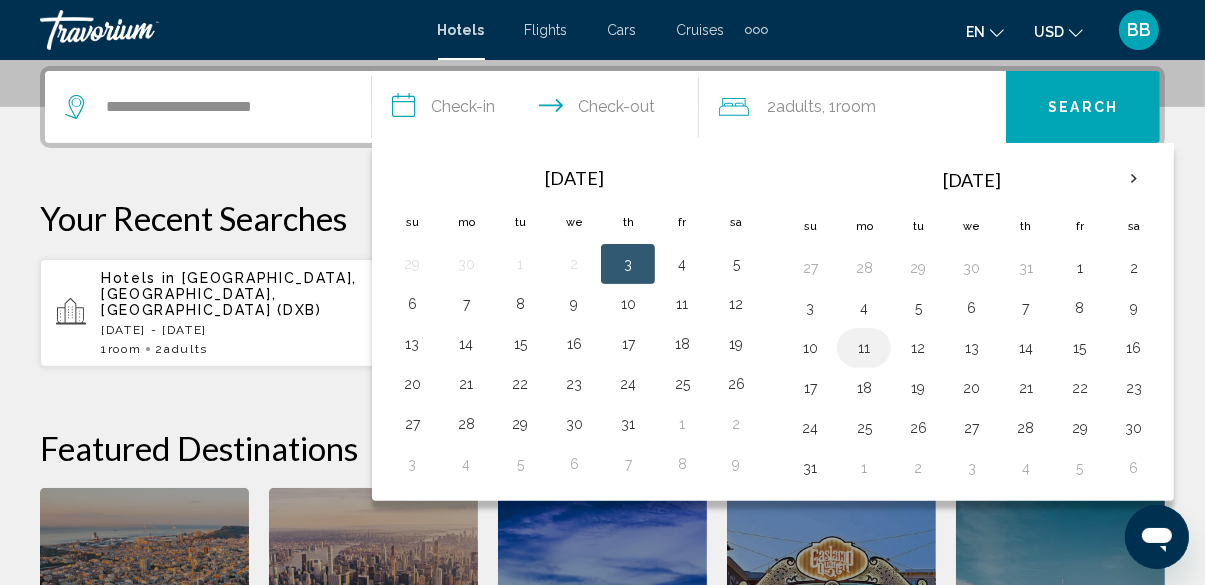 click on "11" at bounding box center [864, 348] 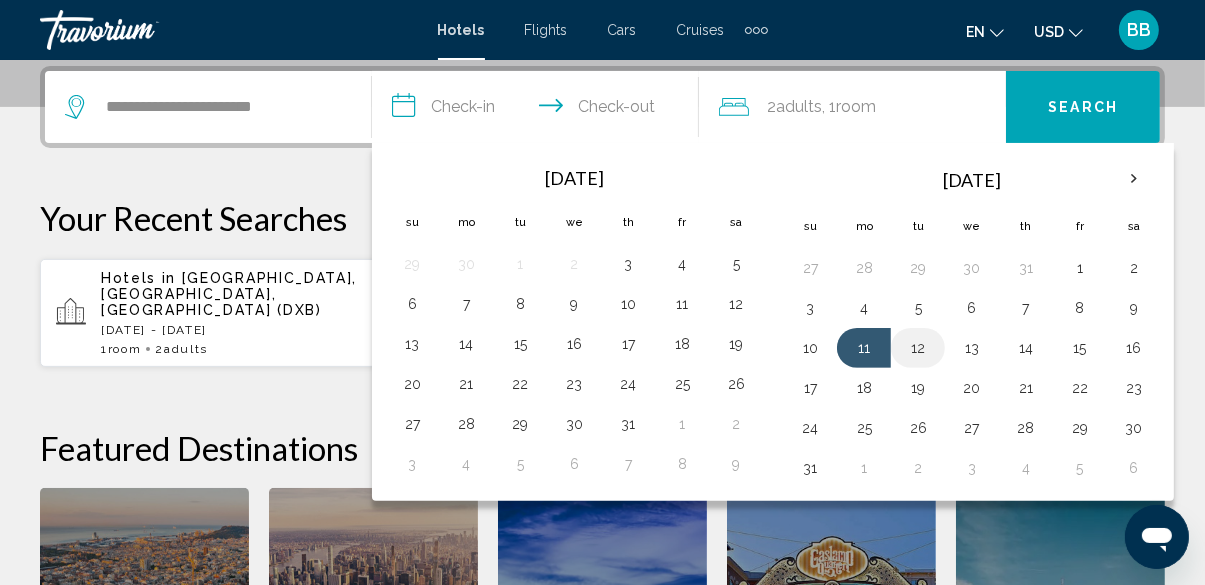 click on "12" at bounding box center [918, 348] 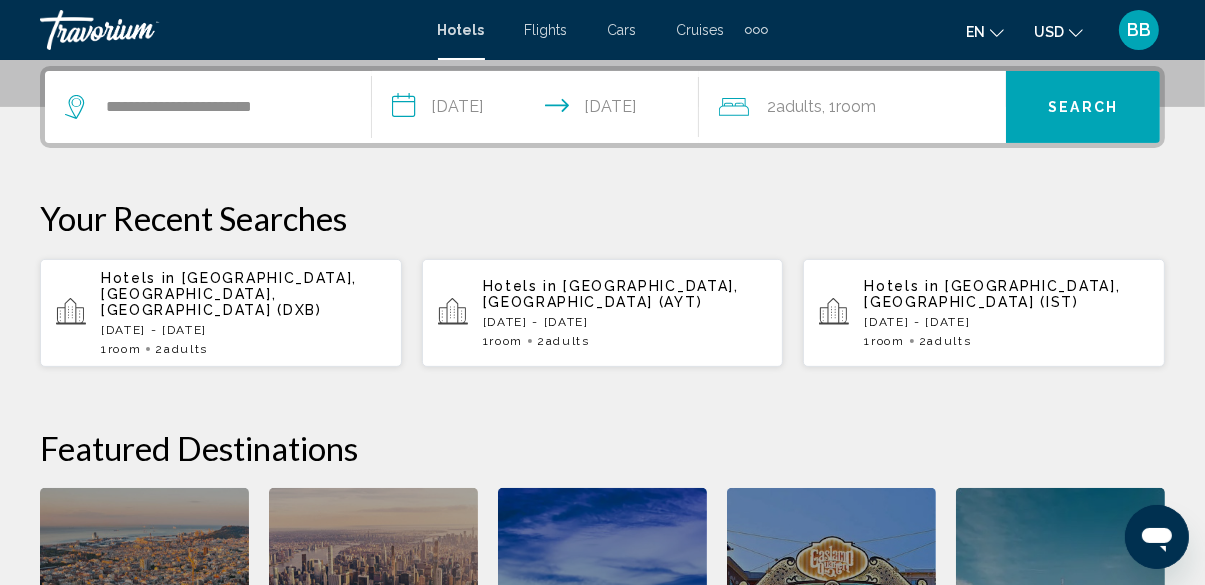 click on "Search" at bounding box center (1083, 108) 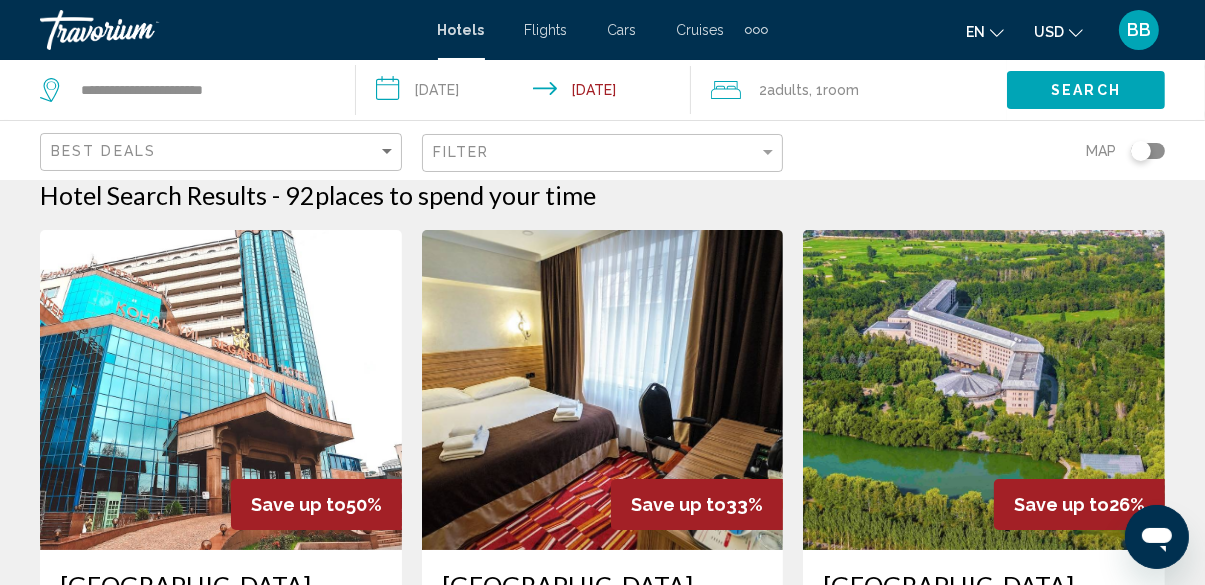 scroll, scrollTop: 0, scrollLeft: 0, axis: both 